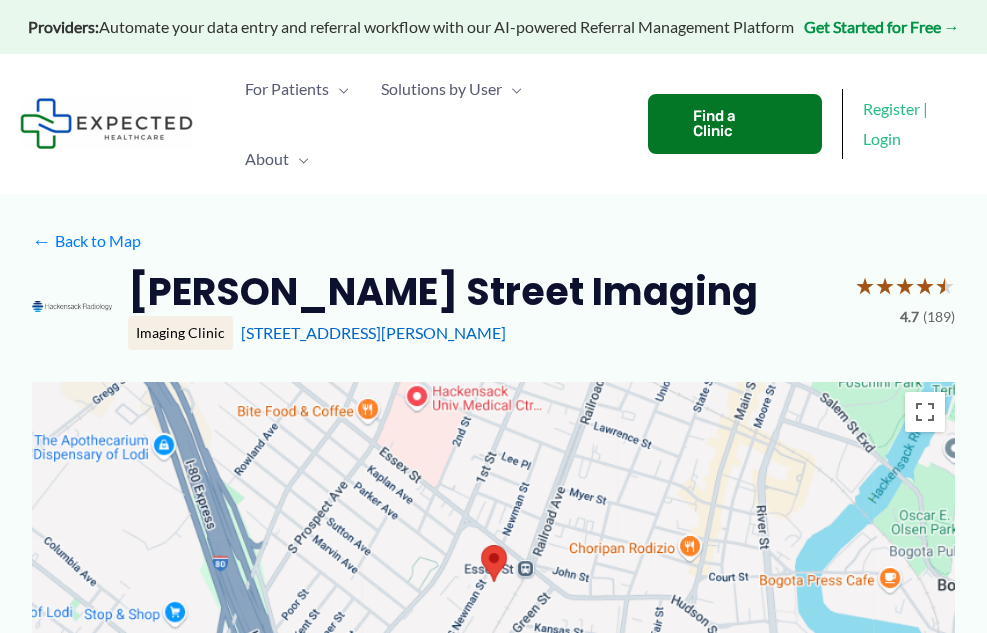 scroll, scrollTop: 0, scrollLeft: 0, axis: both 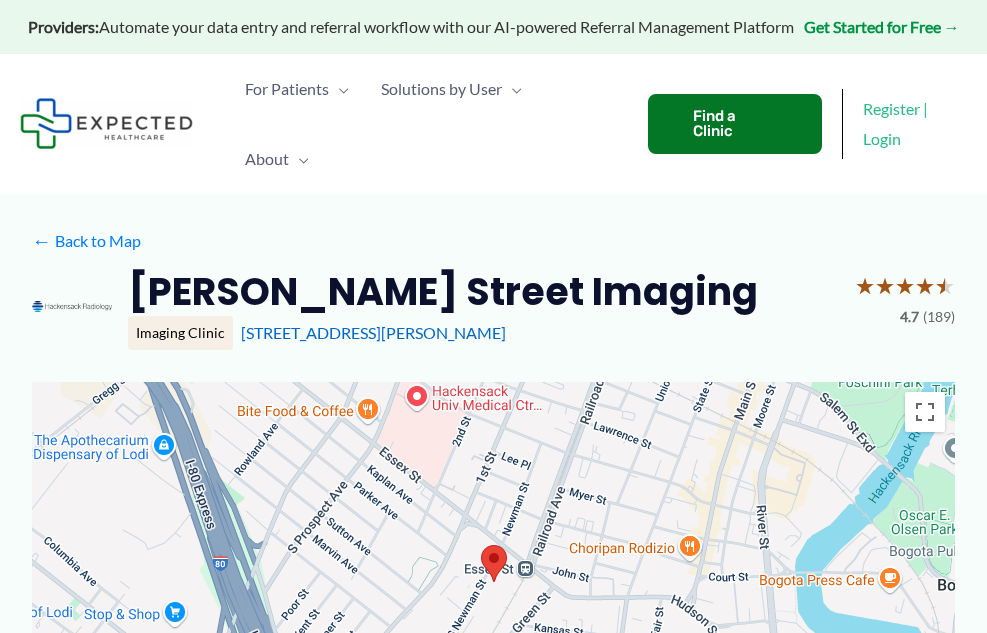 drag, startPoint x: 986, startPoint y: 79, endPoint x: 990, endPoint y: 145, distance: 66.1211 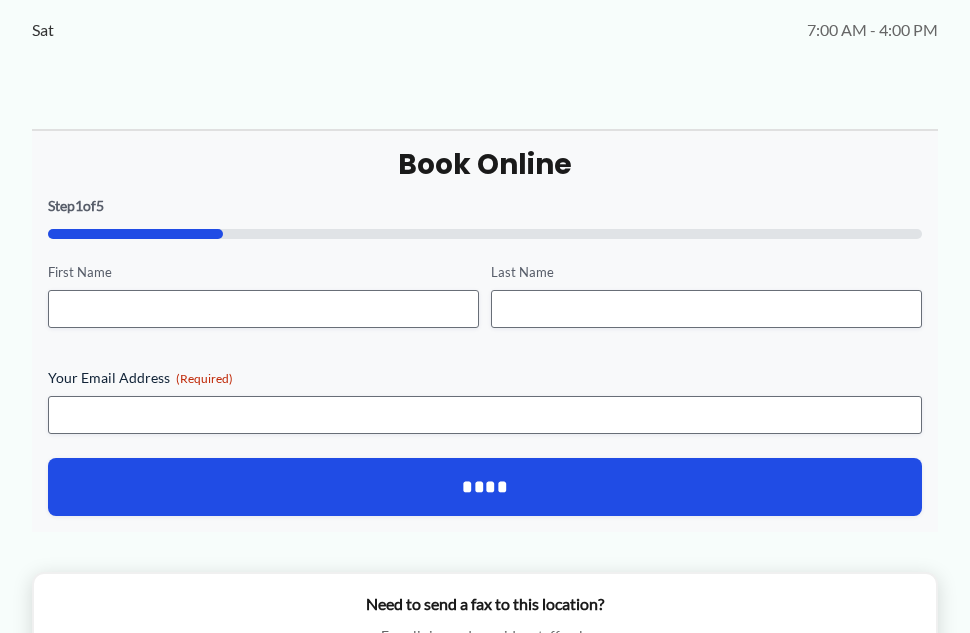 scroll, scrollTop: 1744, scrollLeft: 0, axis: vertical 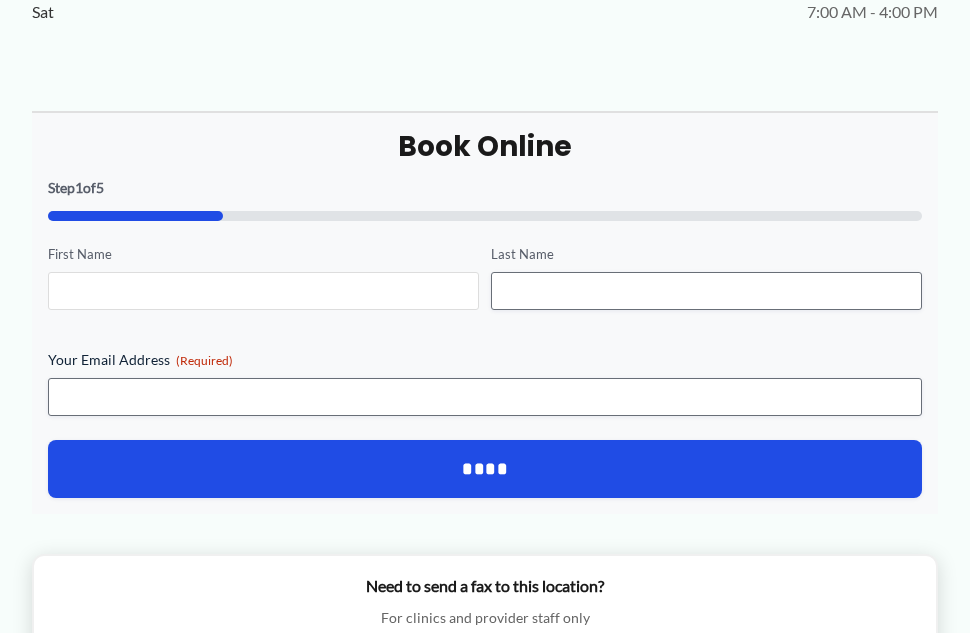 click on "First Name" at bounding box center [263, 291] 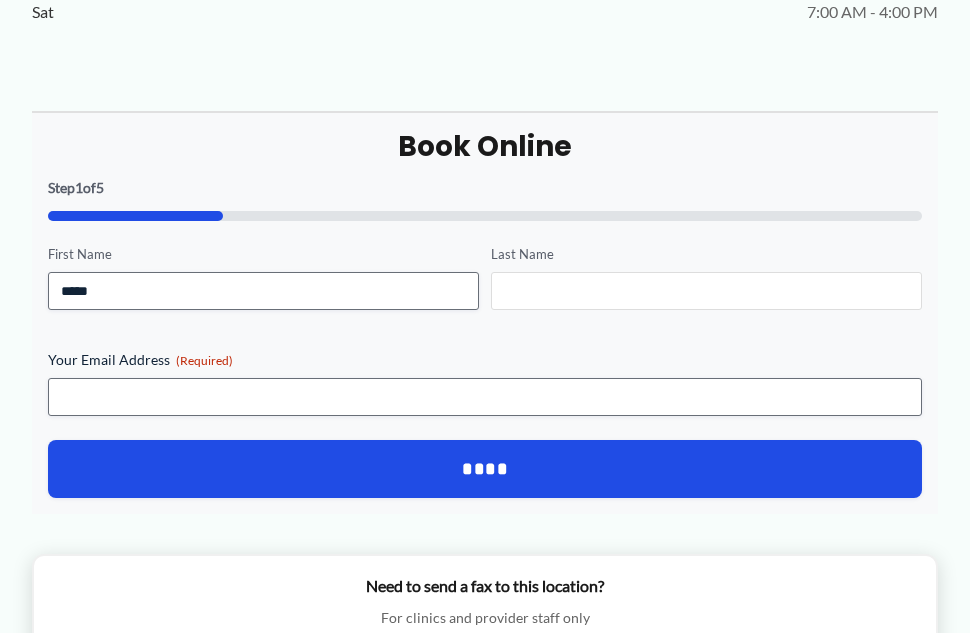 type on "*******" 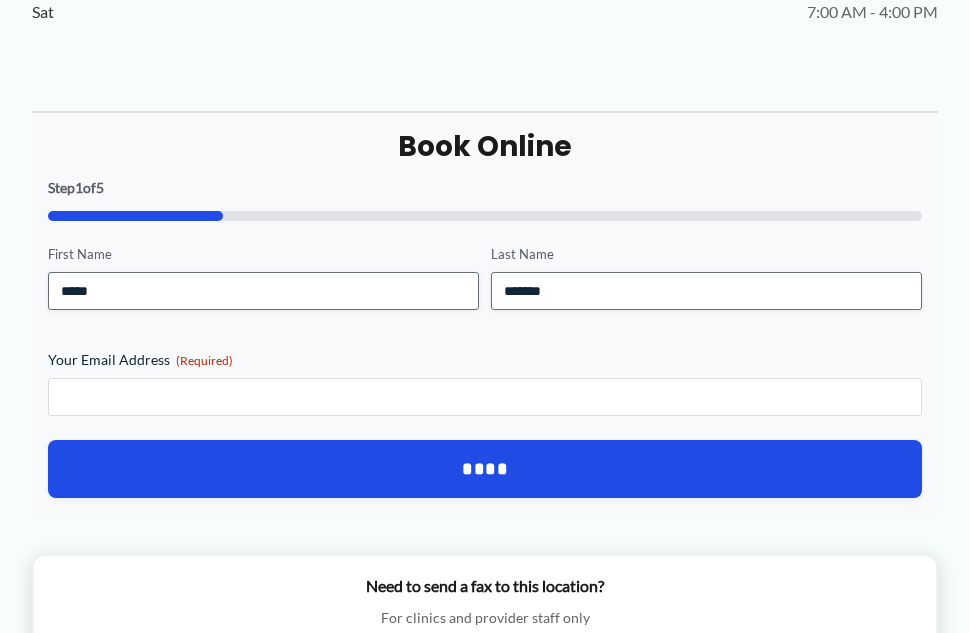 type on "**********" 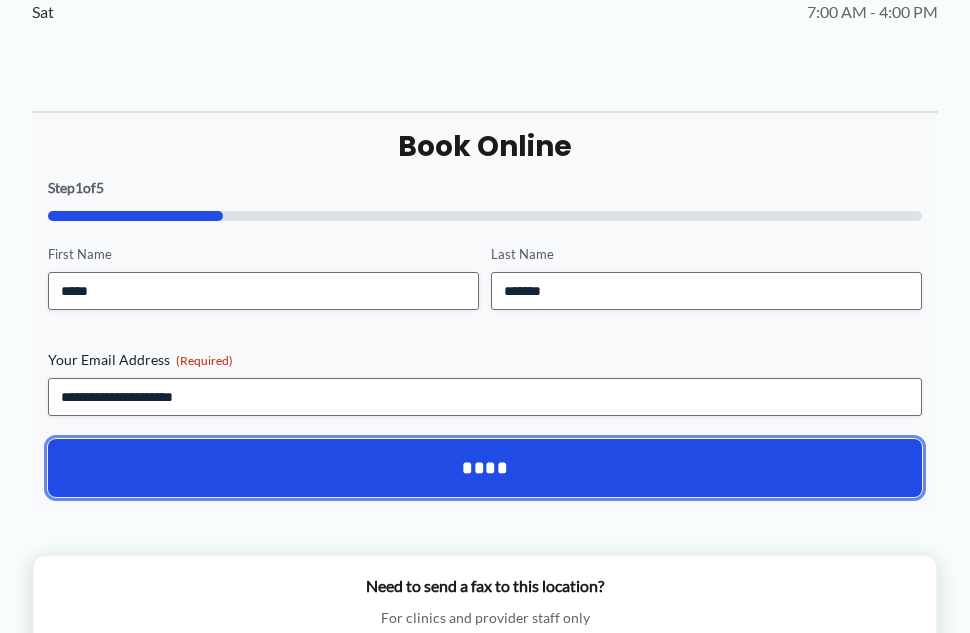 click on "****" at bounding box center [485, 468] 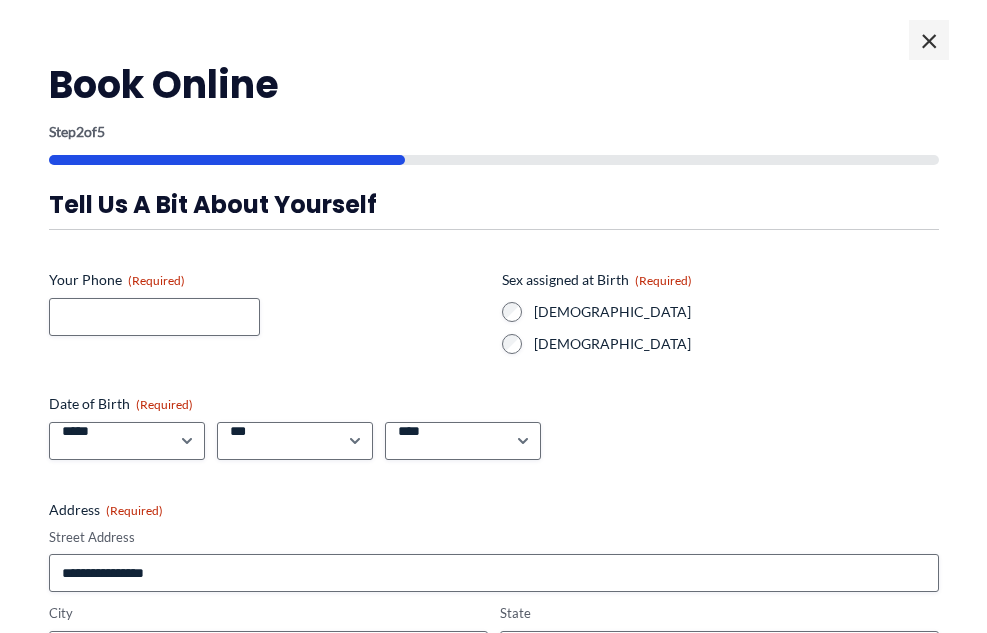scroll, scrollTop: 0, scrollLeft: 0, axis: both 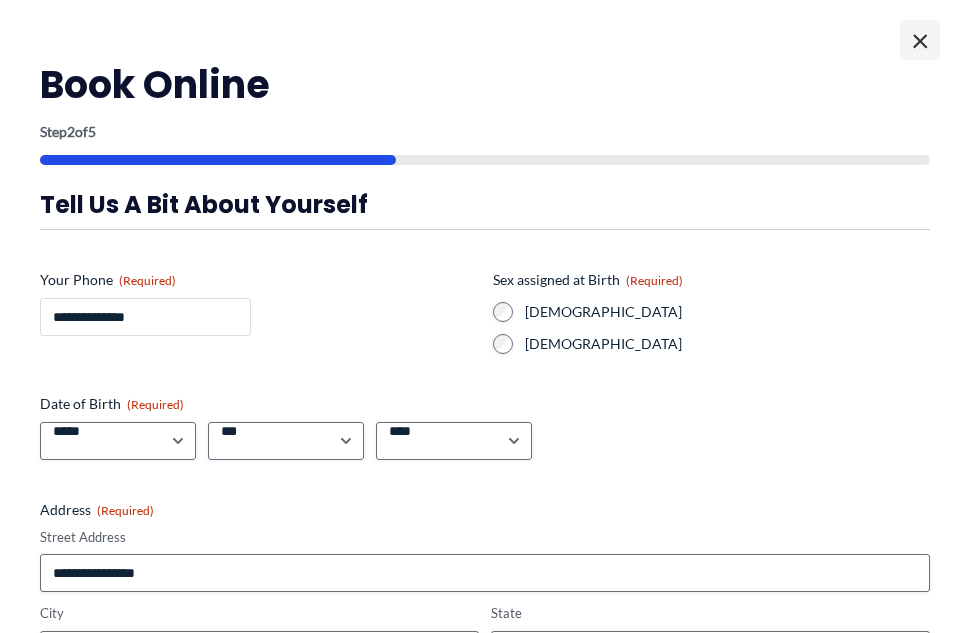 click on "**********" at bounding box center [145, 317] 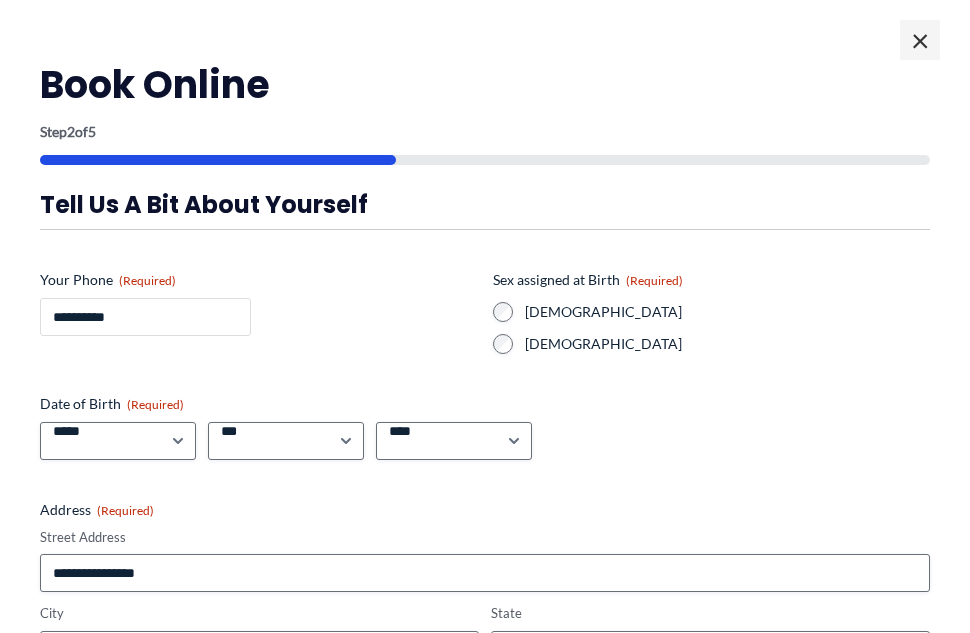type on "**********" 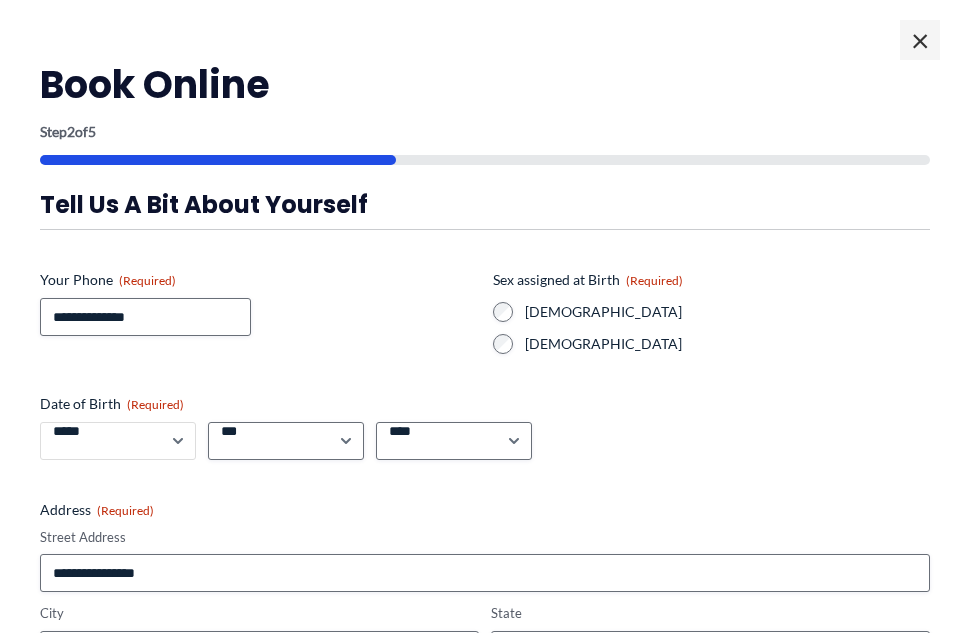 click on "***** * * * * * * * * * ** ** **" at bounding box center [118, 441] 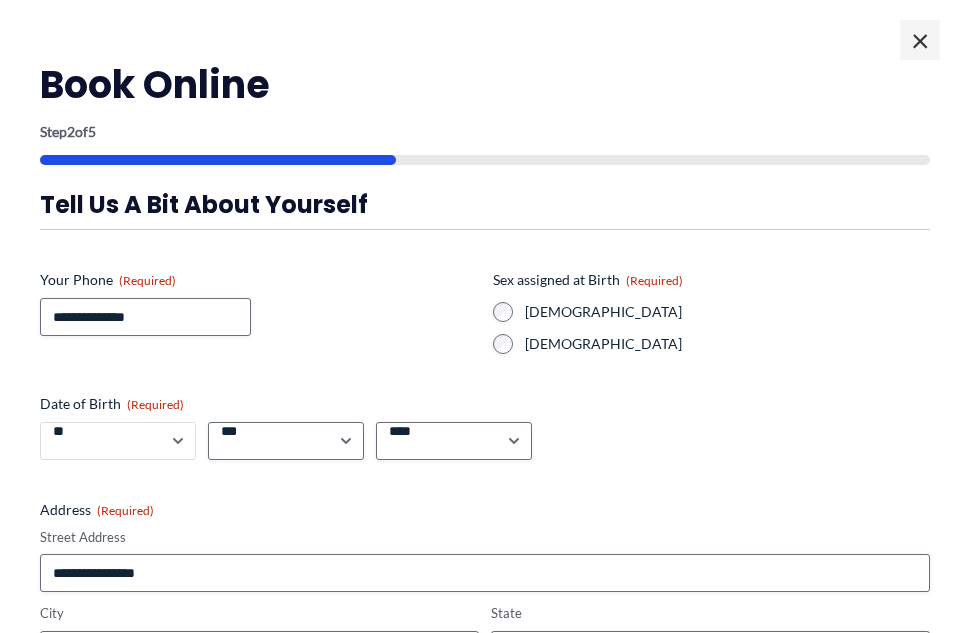 click on "***** * * * * * * * * * ** ** **" at bounding box center [118, 441] 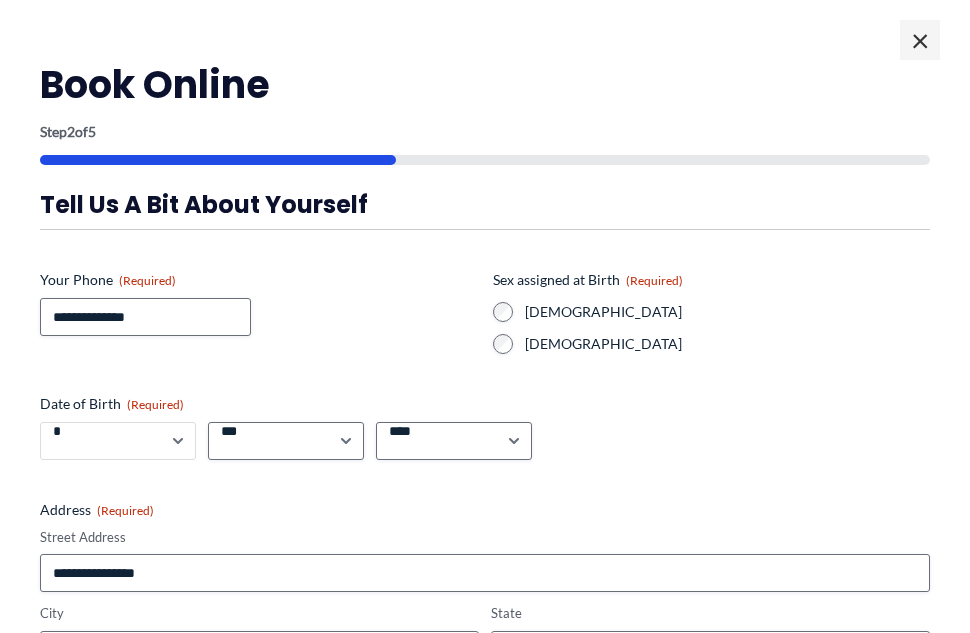 click on "***** * * * * * * * * * ** ** **" at bounding box center (118, 441) 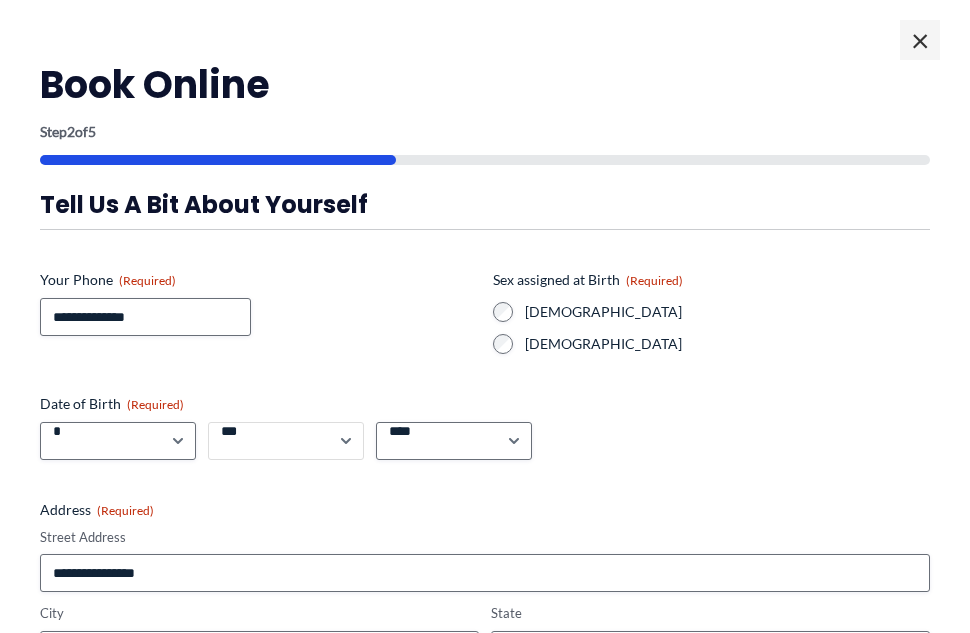 click on "*** * * * * * * * * * ** ** ** ** ** ** ** ** ** ** ** ** ** ** ** ** ** ** ** ** ** **" at bounding box center [286, 441] 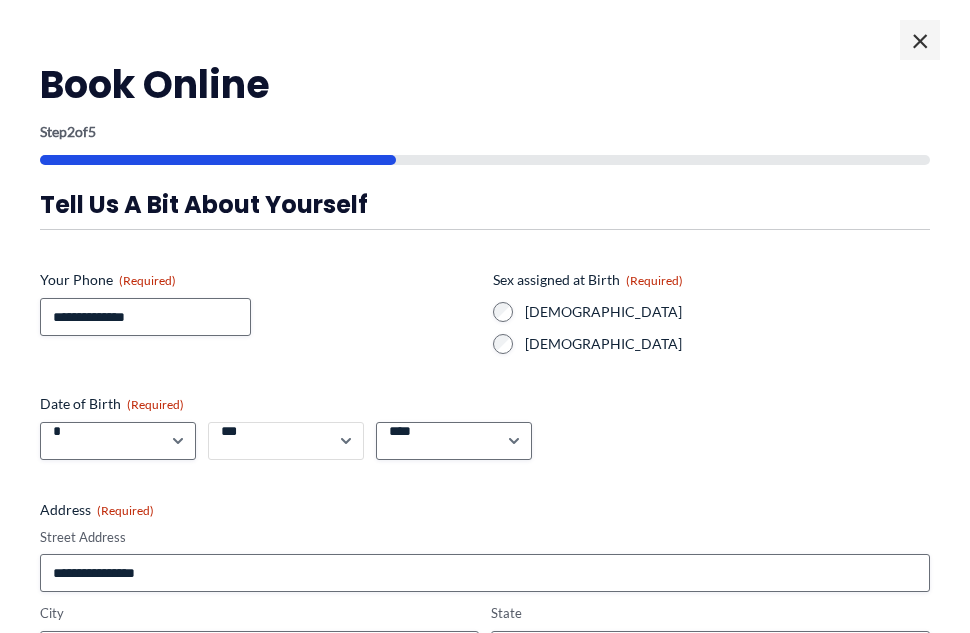 select on "**" 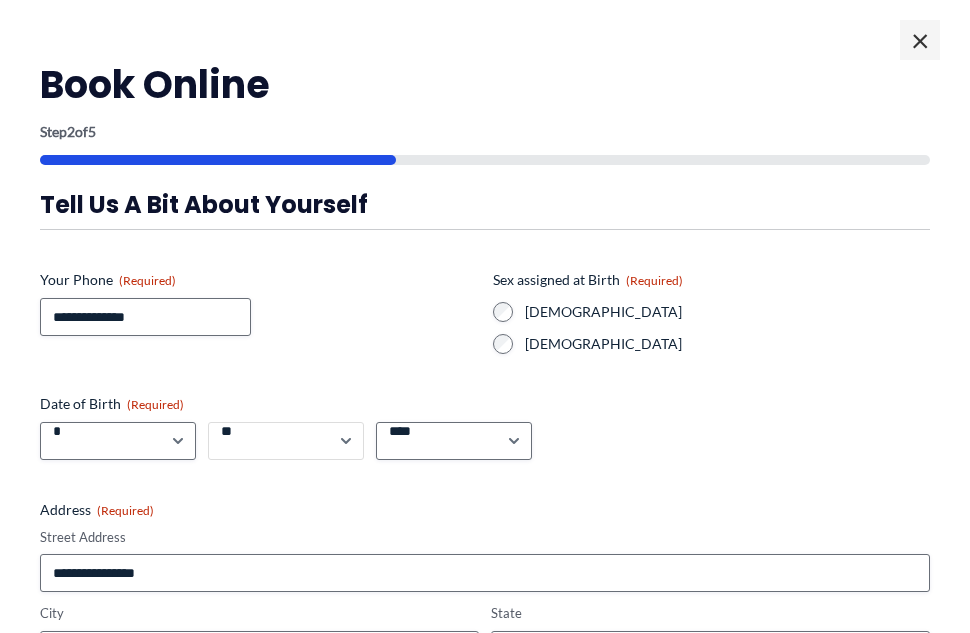 click on "*** * * * * * * * * * ** ** ** ** ** ** ** ** ** ** ** ** ** ** ** ** ** ** ** ** ** **" at bounding box center [286, 441] 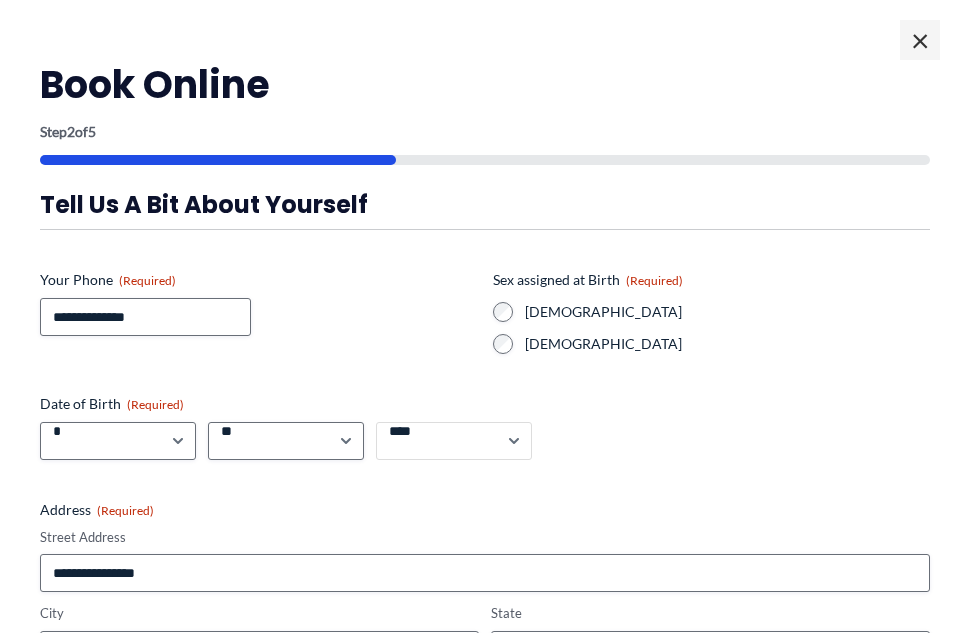 click on "**** **** **** **** **** **** **** **** **** **** **** **** **** **** **** **** **** **** **** **** **** **** **** **** **** **** **** **** **** **** **** **** **** **** **** **** **** **** **** **** **** **** **** **** **** **** **** **** **** **** **** **** **** **** **** **** **** **** **** **** **** **** **** **** **** **** **** **** **** **** **** **** **** **** **** **** **** **** **** **** **** **** **** **** **** **** **** **** **** **** **** **** **** **** **** **** **** **** **** **** **** **** **** **** **** **** **** ****" at bounding box center (454, 441) 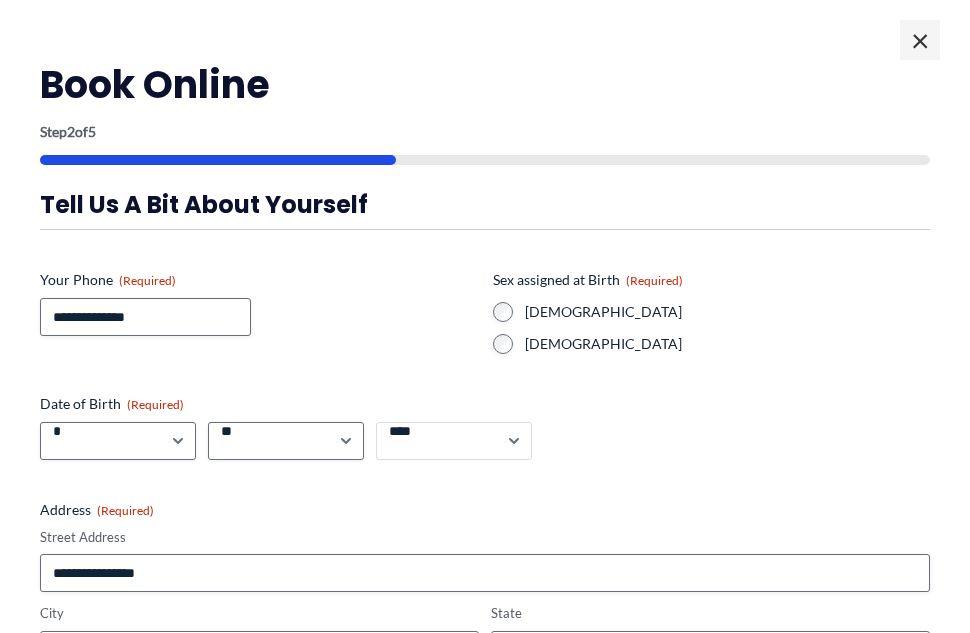 select on "****" 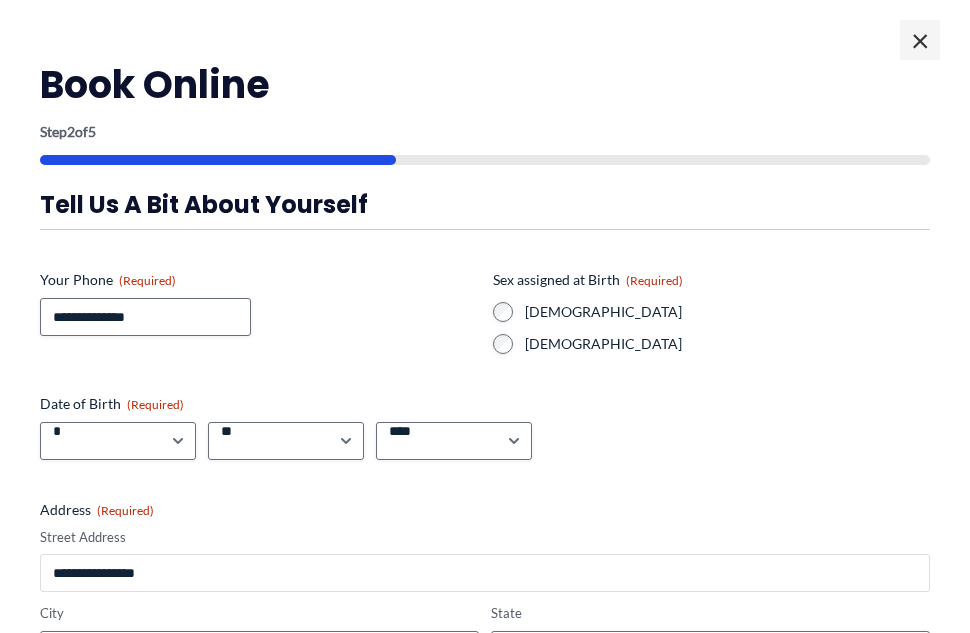 click on "Street Address" at bounding box center (485, 573) 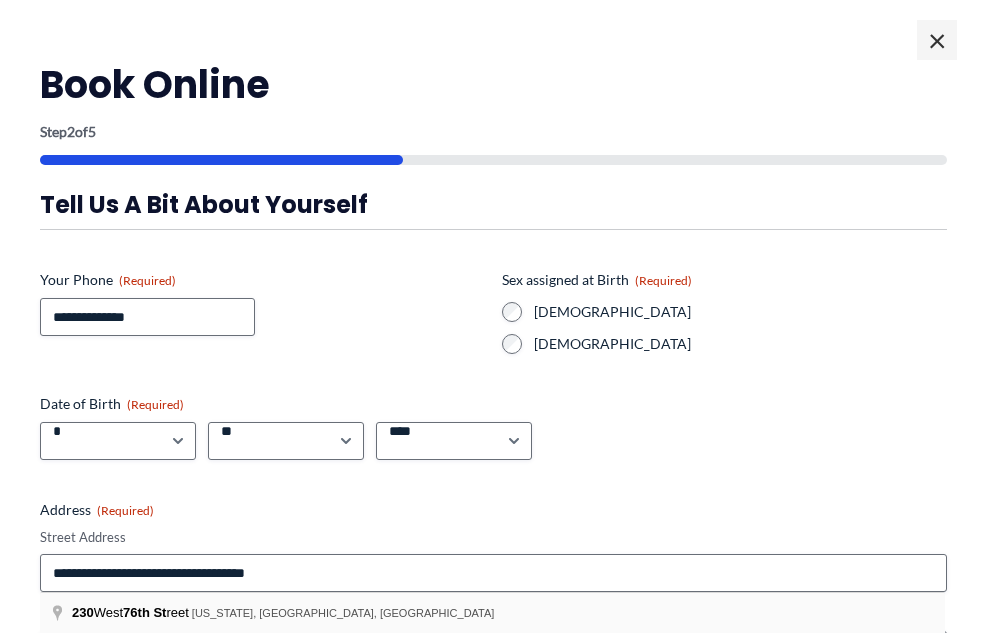type on "**********" 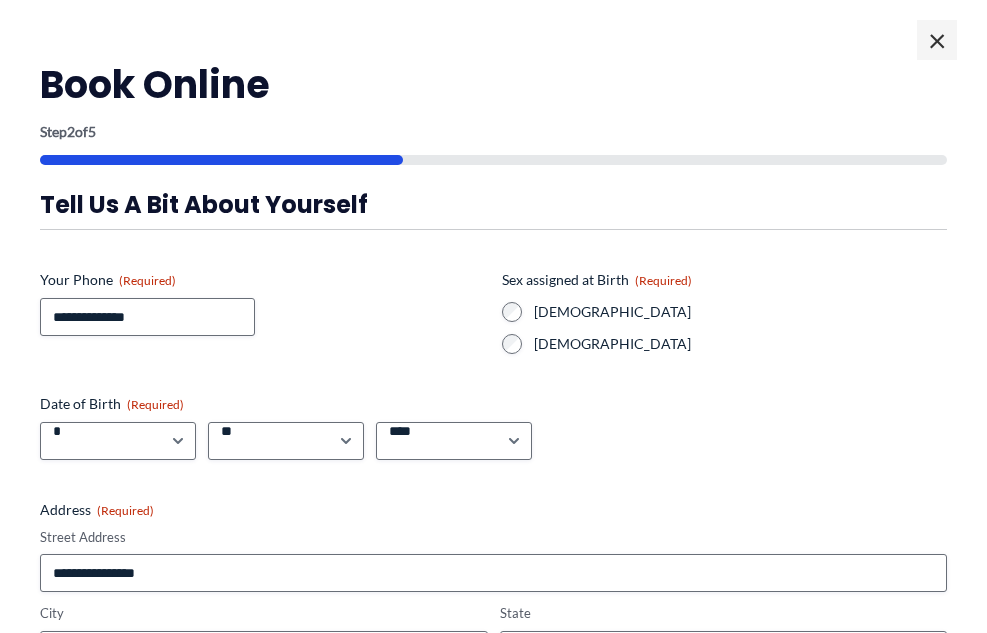 type on "**********" 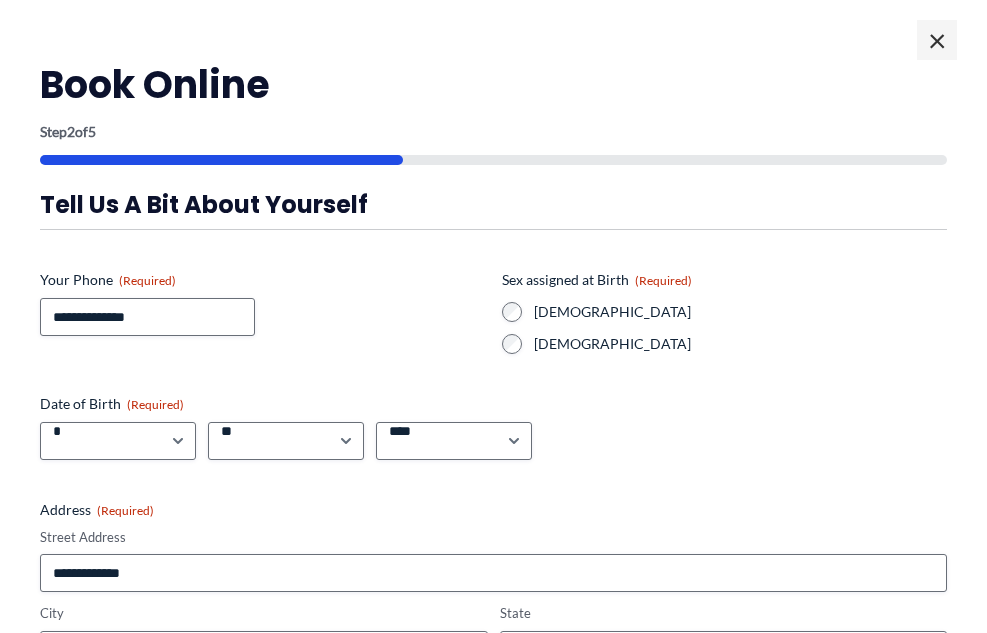 type on "********" 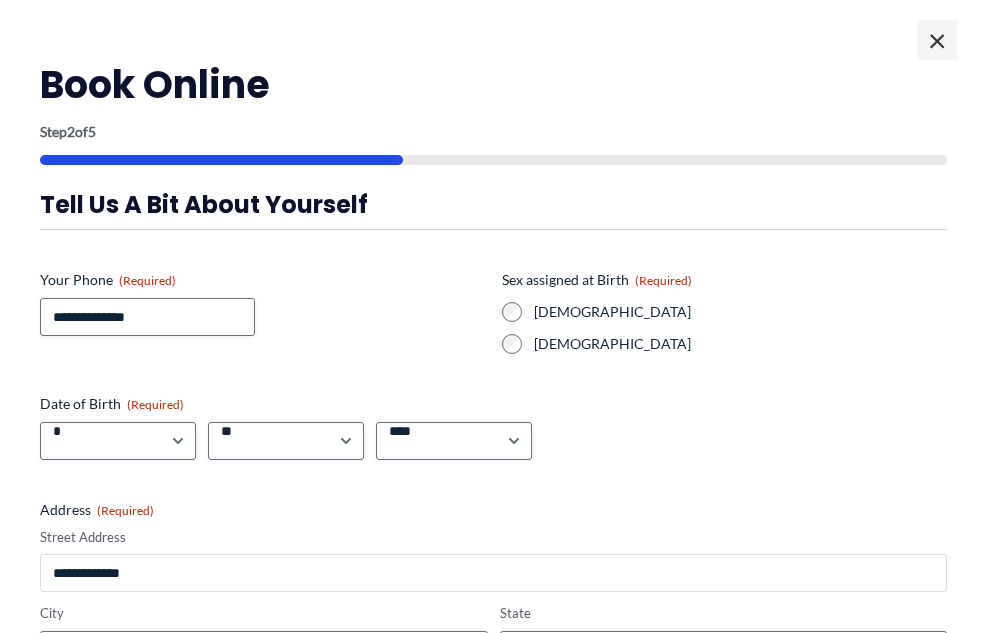 click on "**********" at bounding box center (493, 573) 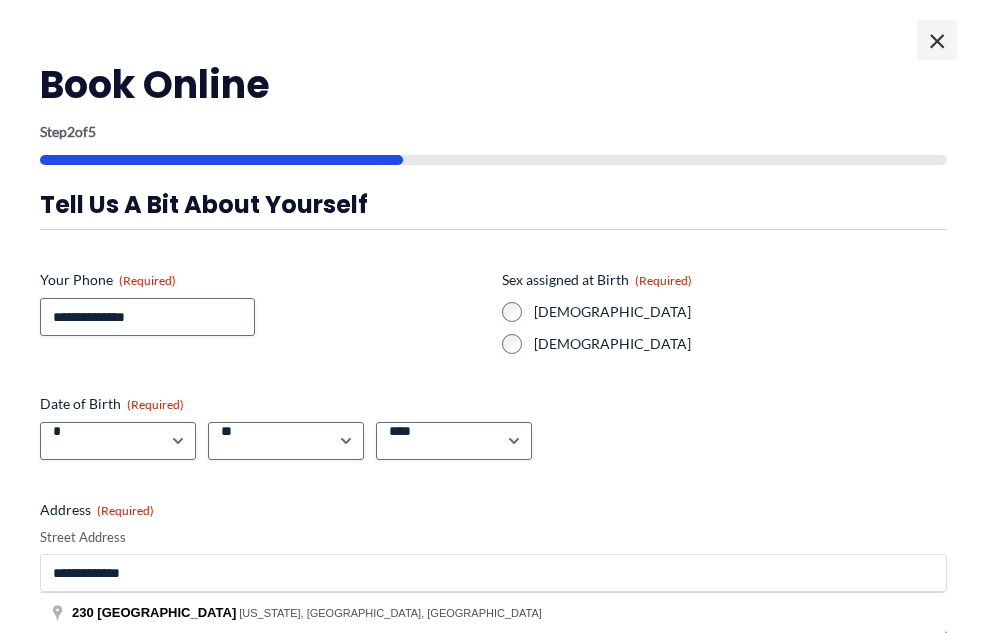 click on "**********" at bounding box center [493, 573] 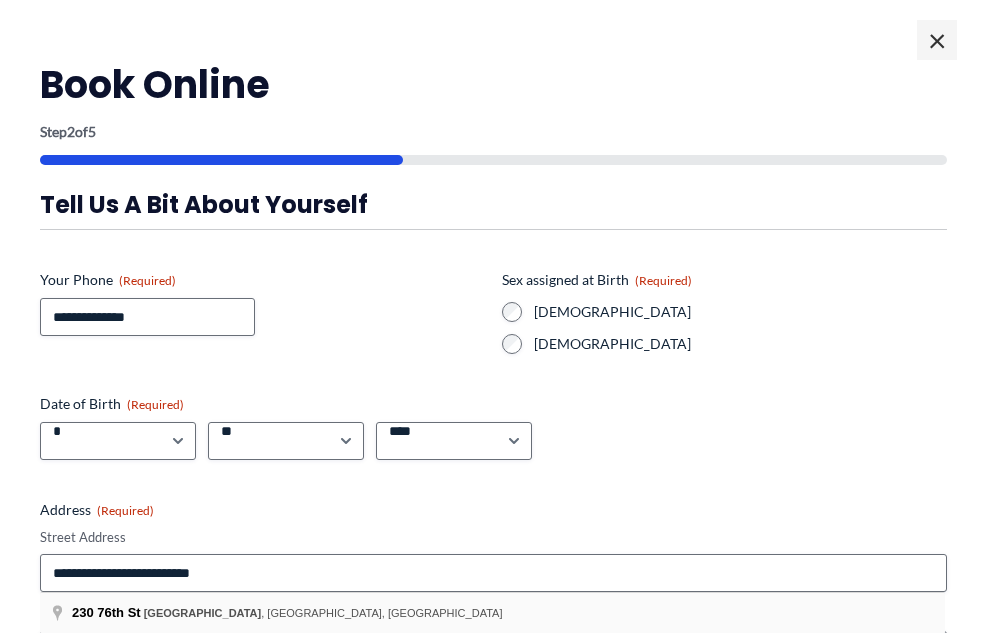 type on "**********" 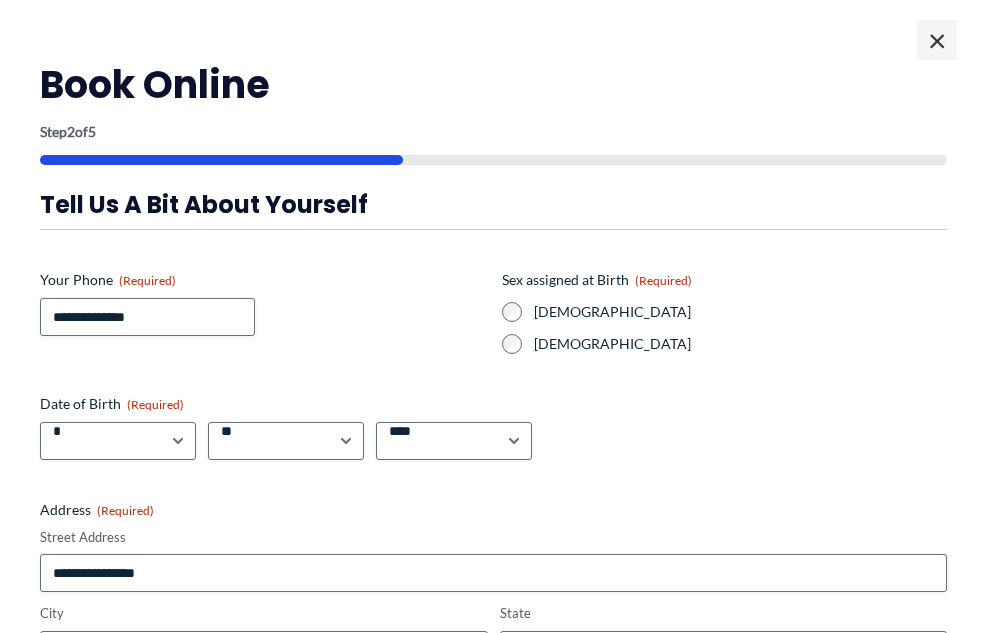 type on "**********" 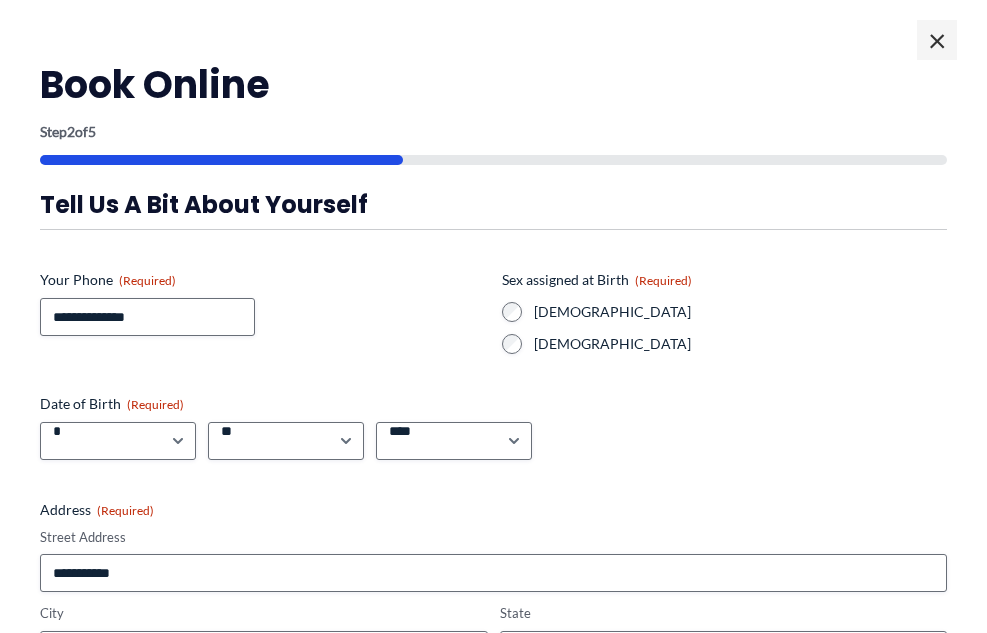 type on "**********" 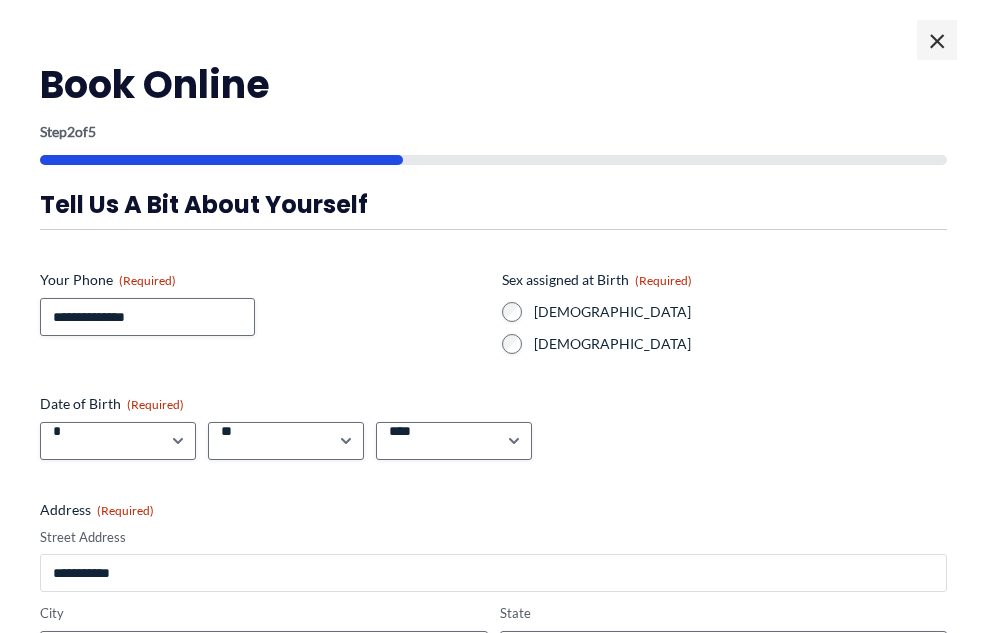 click on "**********" at bounding box center (493, 573) 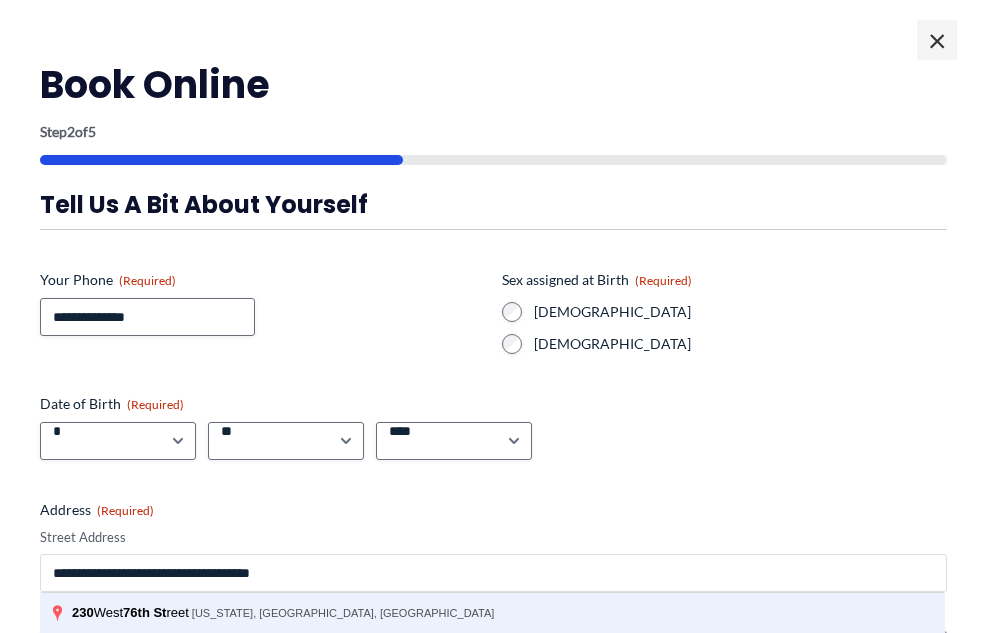 type on "**********" 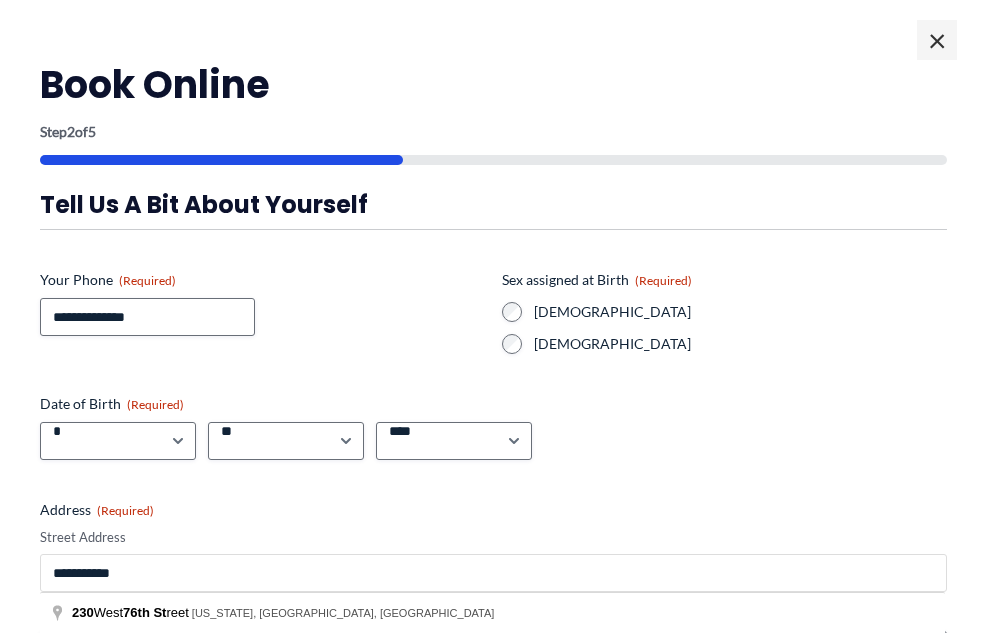click on "**********" at bounding box center [493, 573] 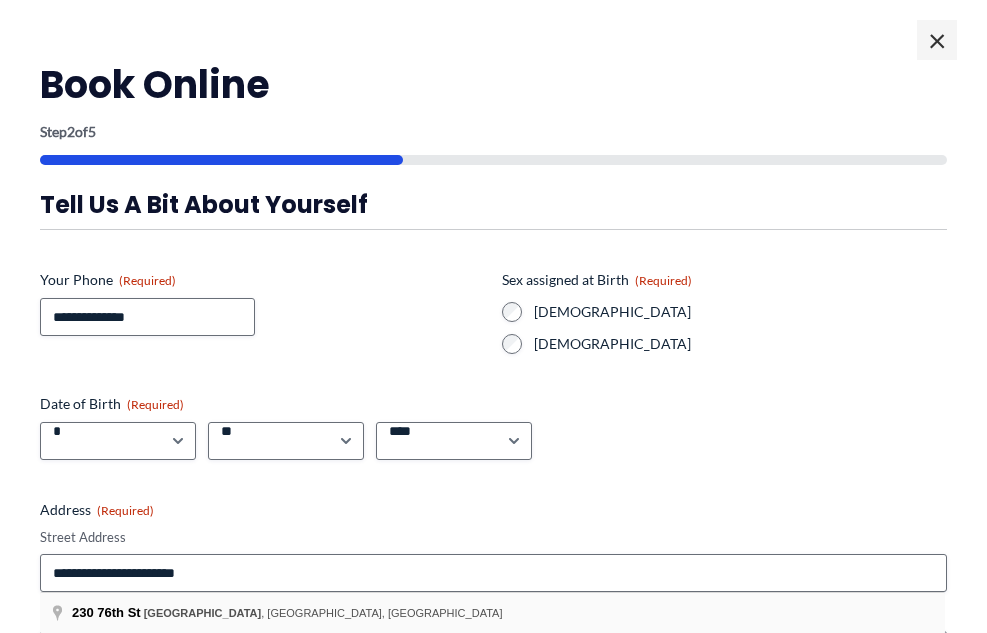 type on "**********" 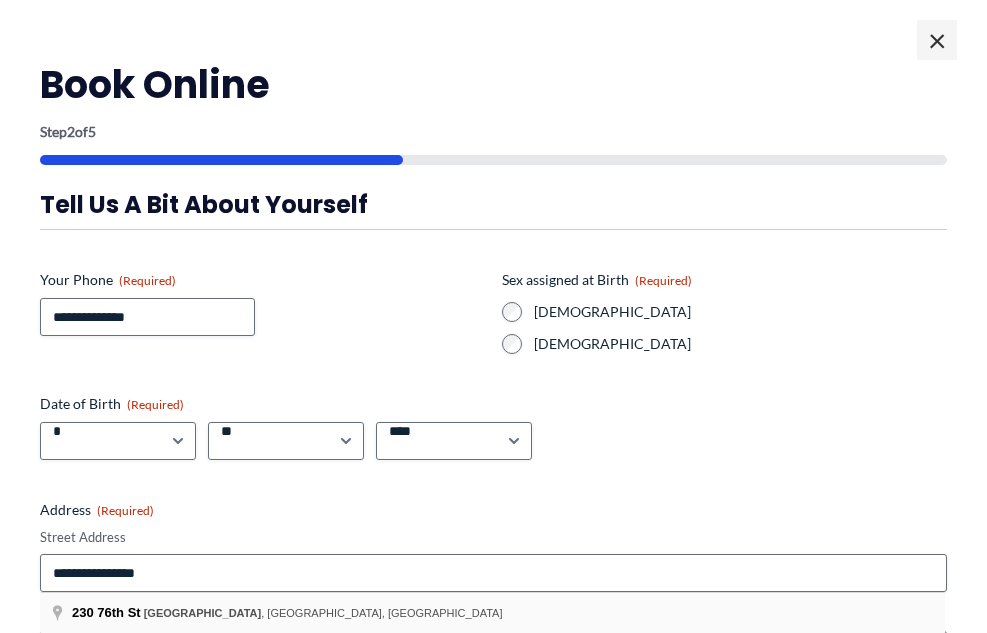 type on "**********" 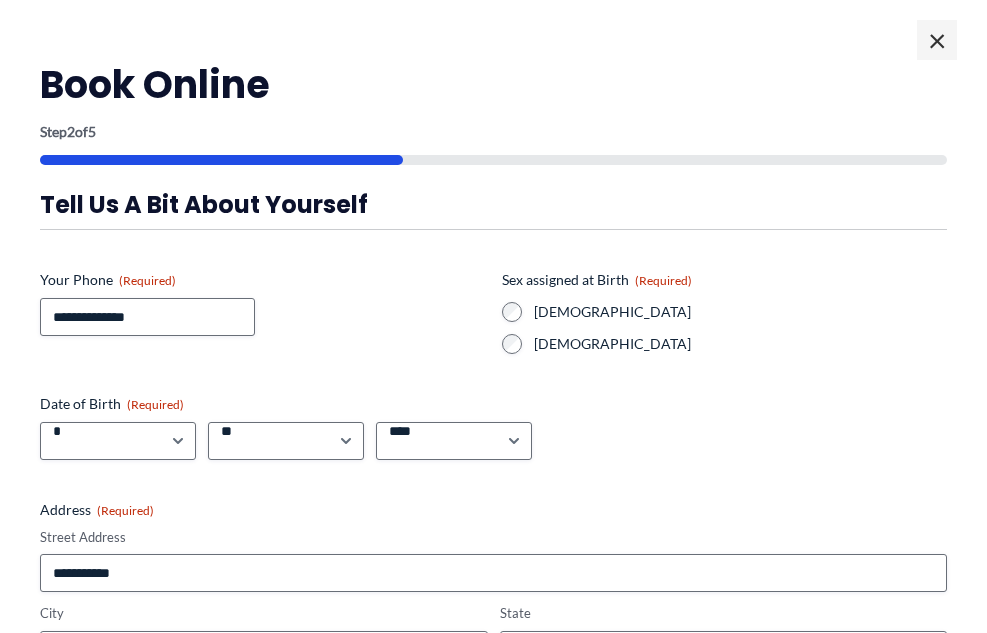 click on "**********" at bounding box center (724, 636) 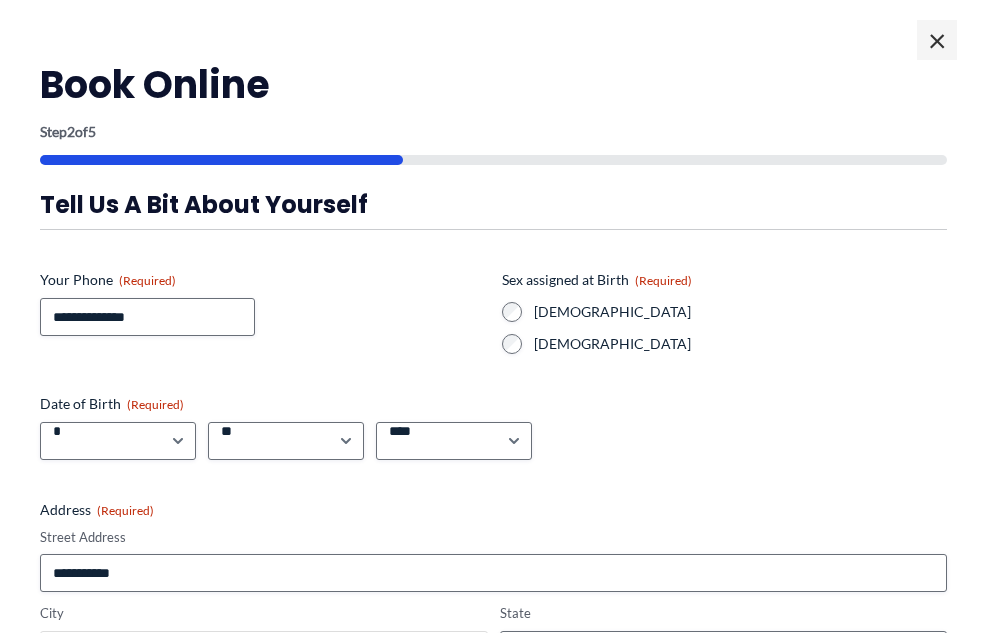 click on "**********" at bounding box center (264, 650) 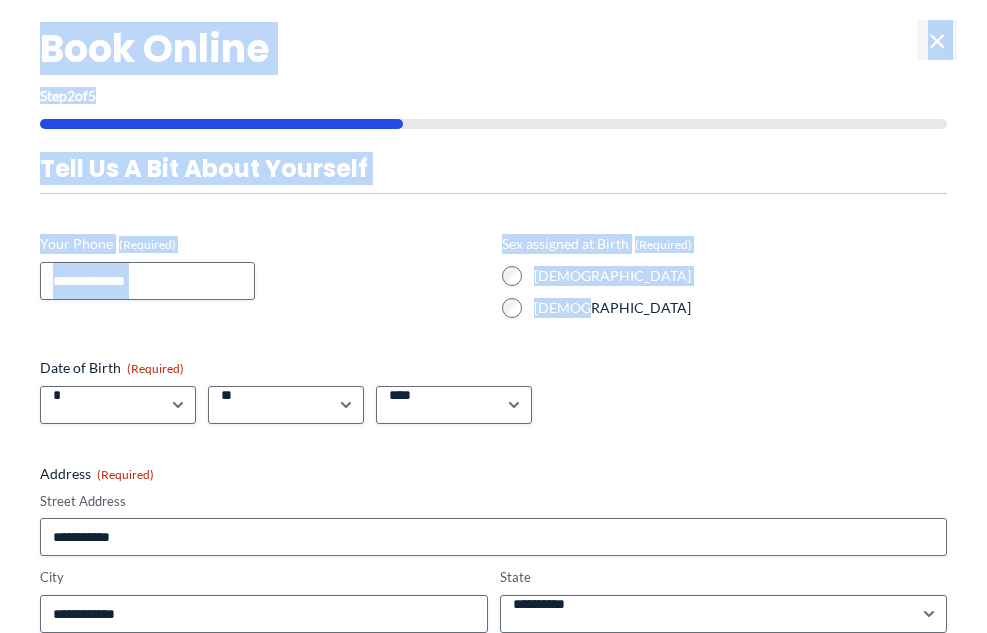 drag, startPoint x: 985, startPoint y: 312, endPoint x: 982, endPoint y: 378, distance: 66.068146 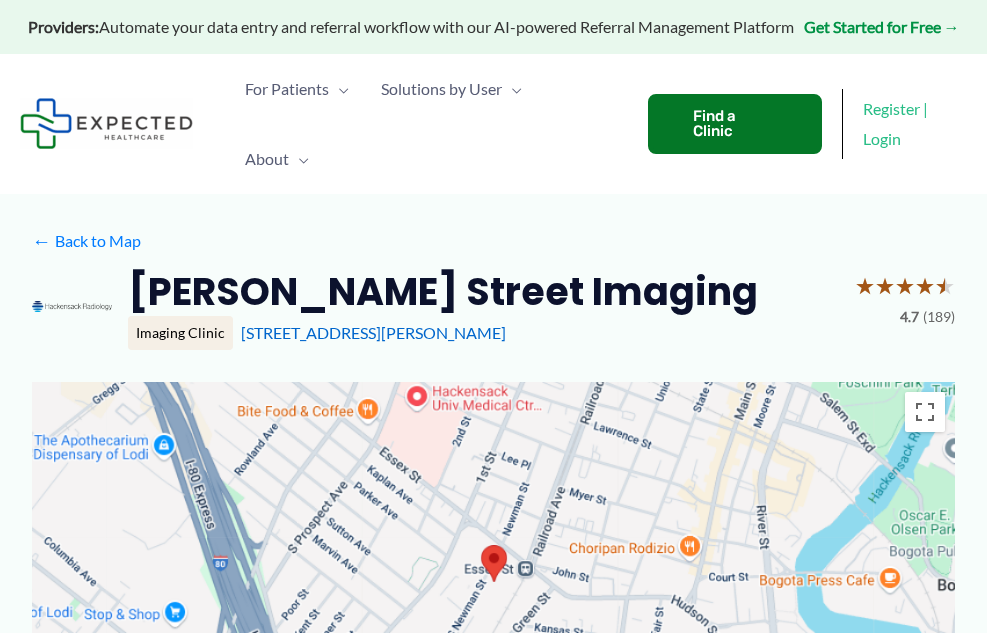 scroll, scrollTop: 0, scrollLeft: 0, axis: both 